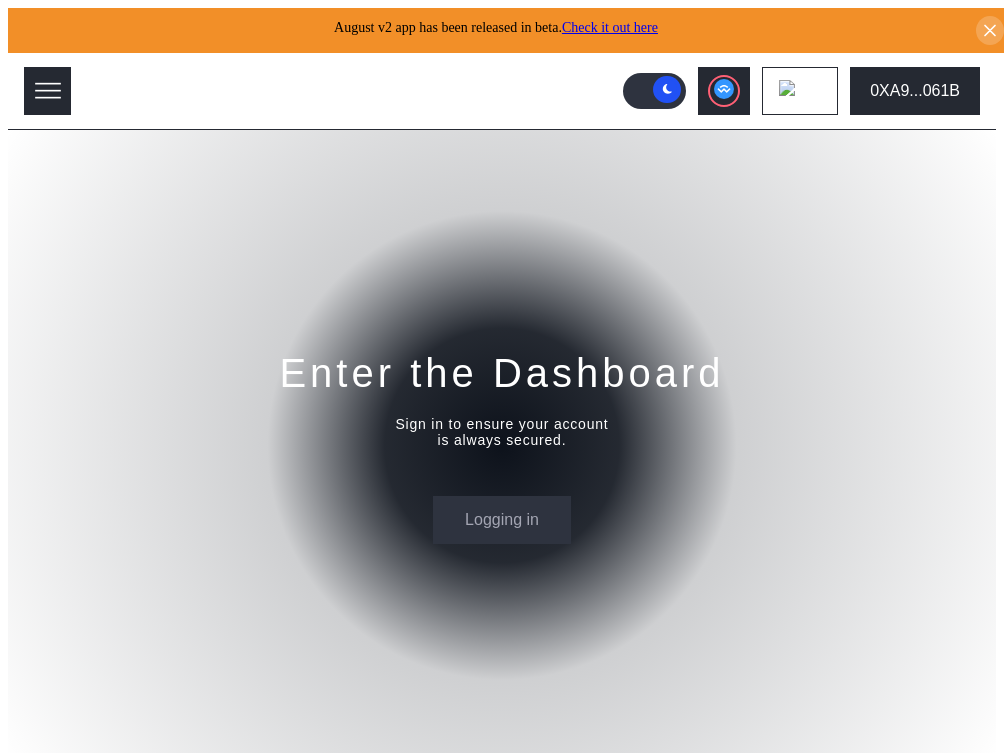 scroll, scrollTop: 0, scrollLeft: 0, axis: both 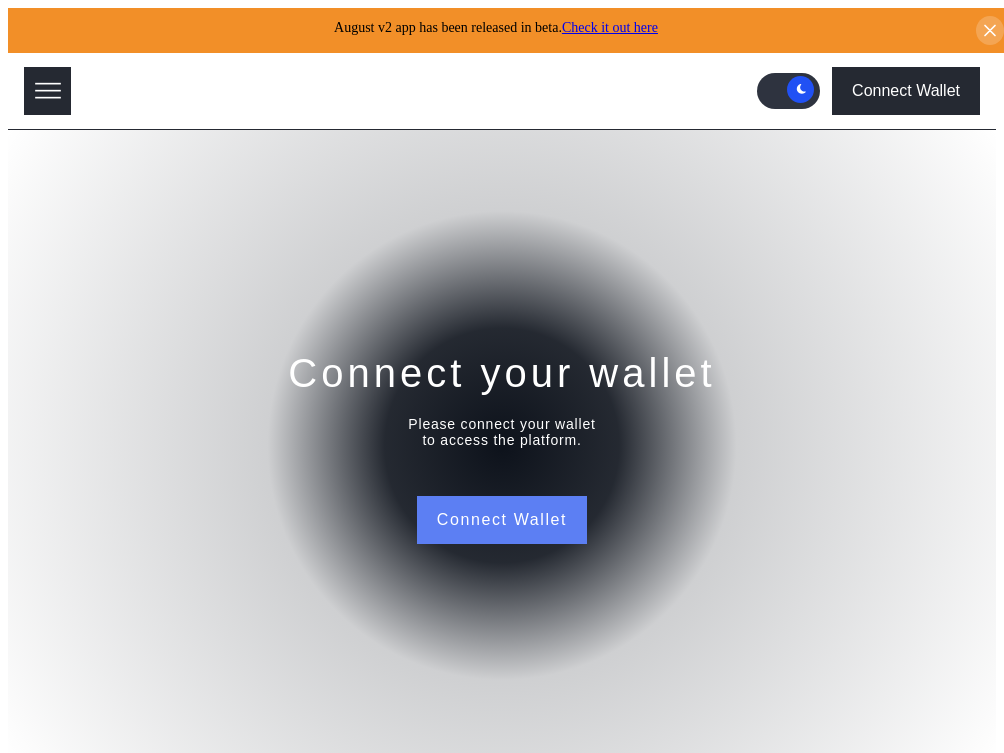 click on "Connect Wallet" at bounding box center [502, 520] 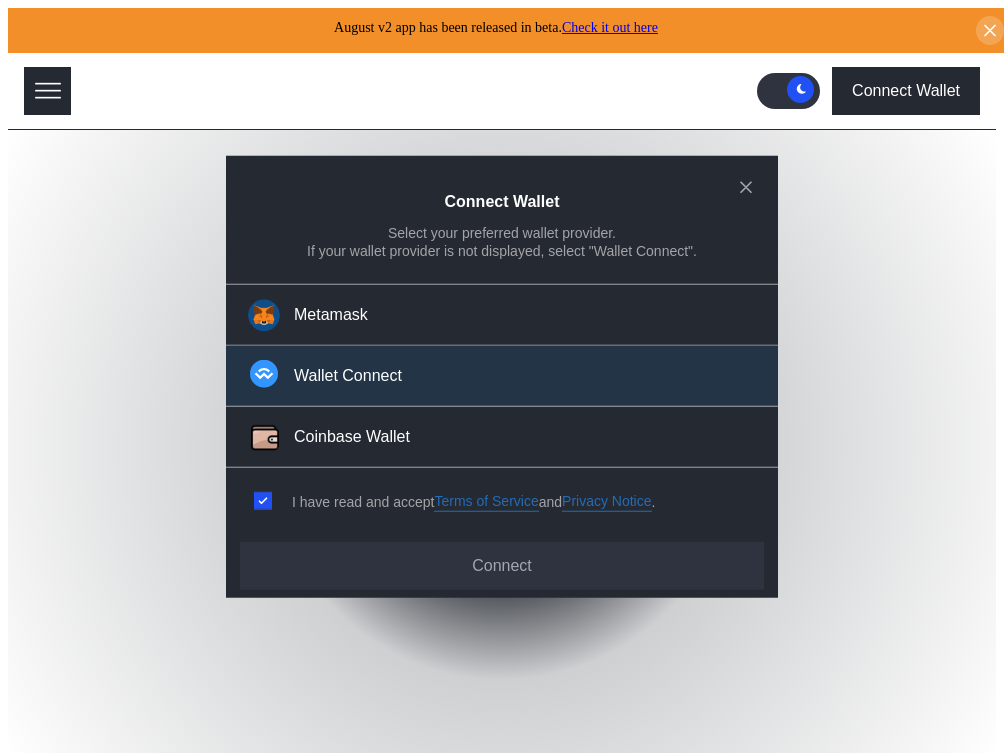 click 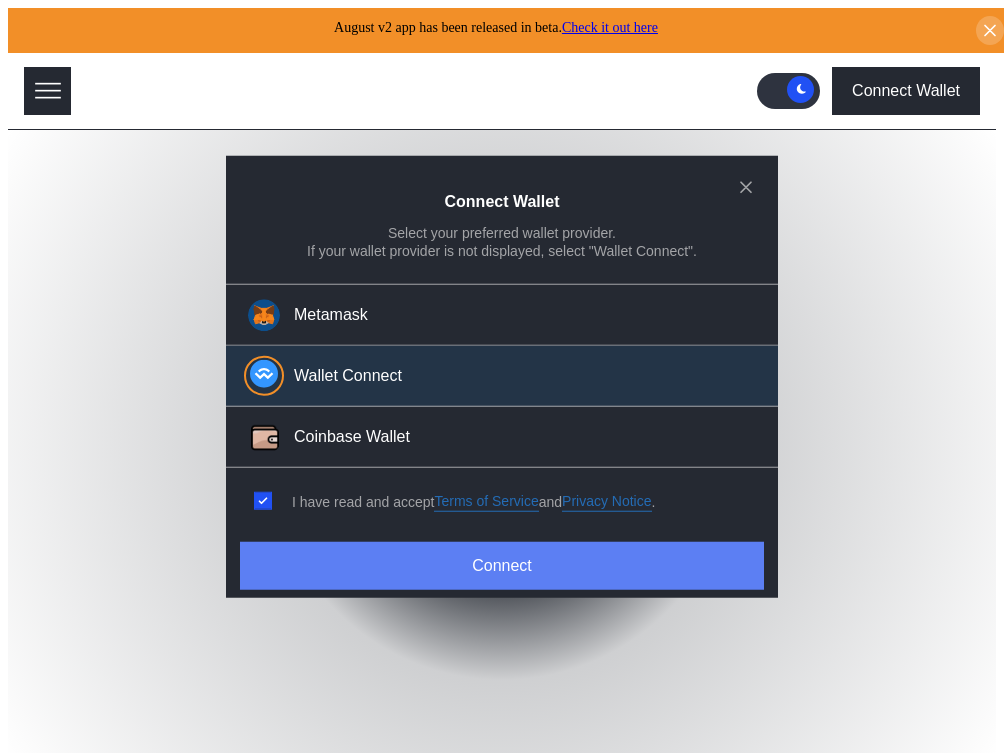 click on "Connect" at bounding box center [502, 566] 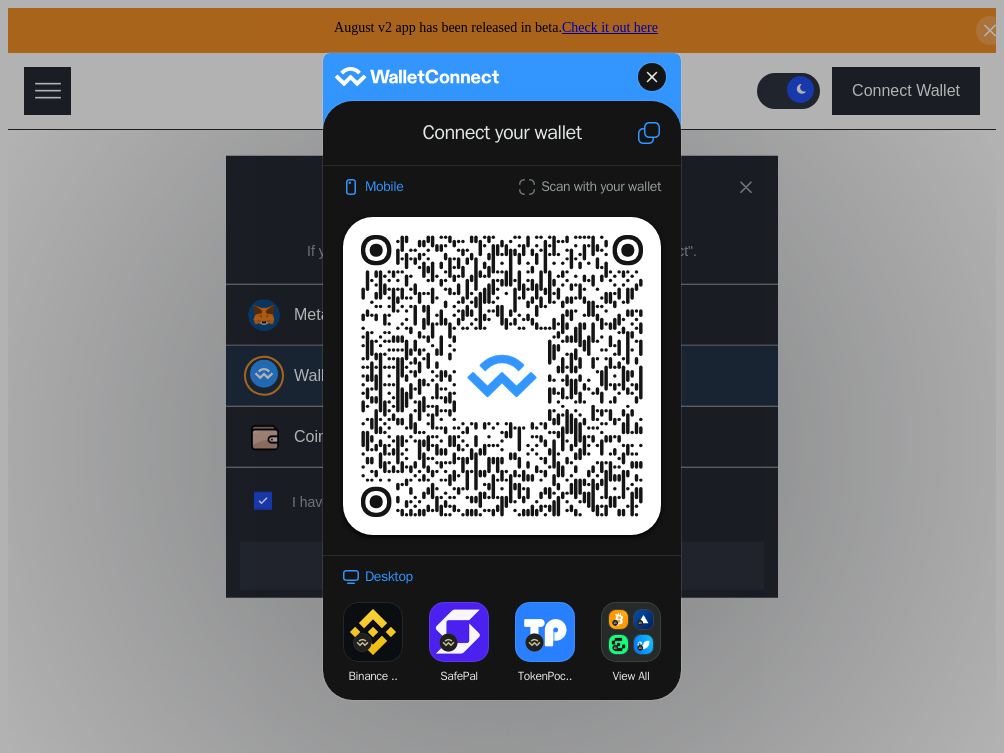 click at bounding box center (649, 133) 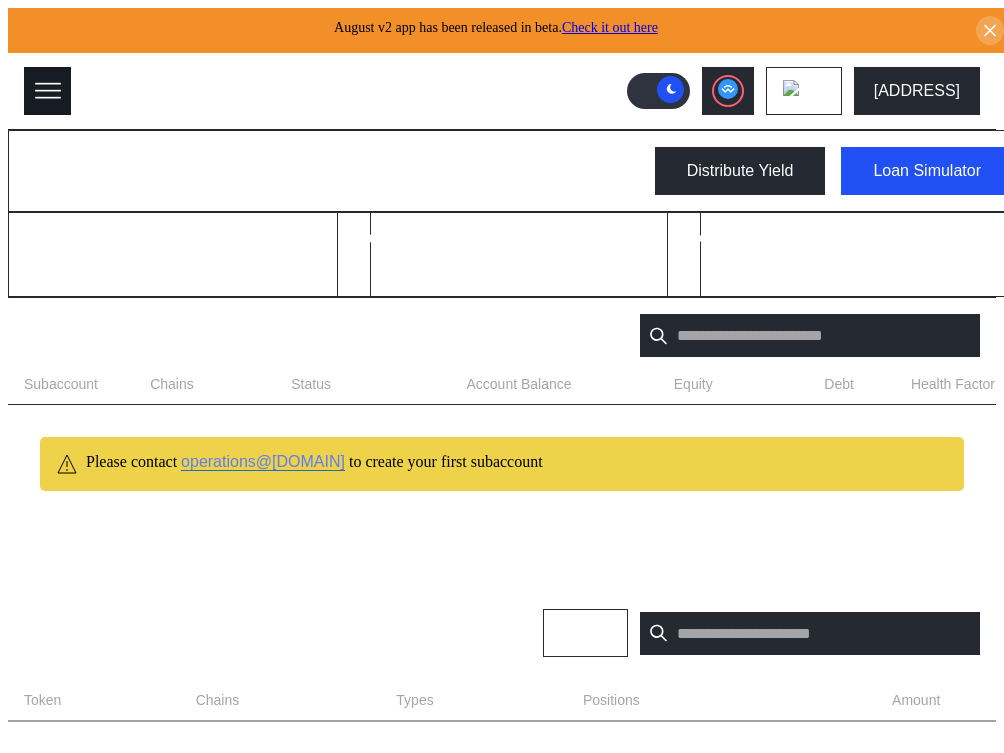 click 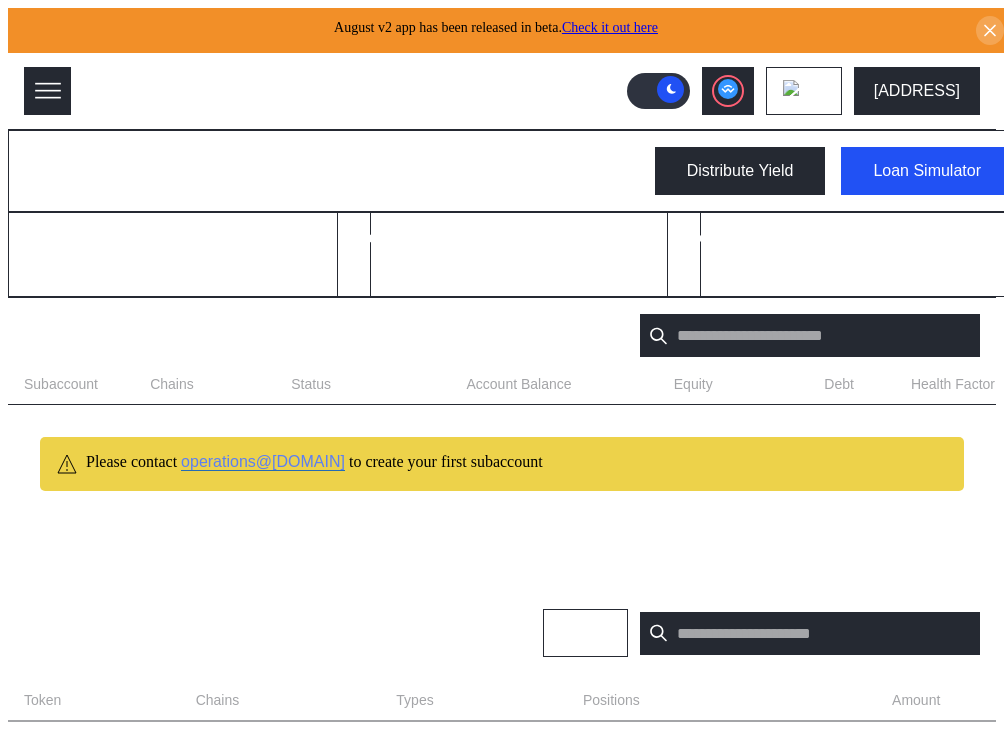 click on "Admin" at bounding box center (209, 1443) 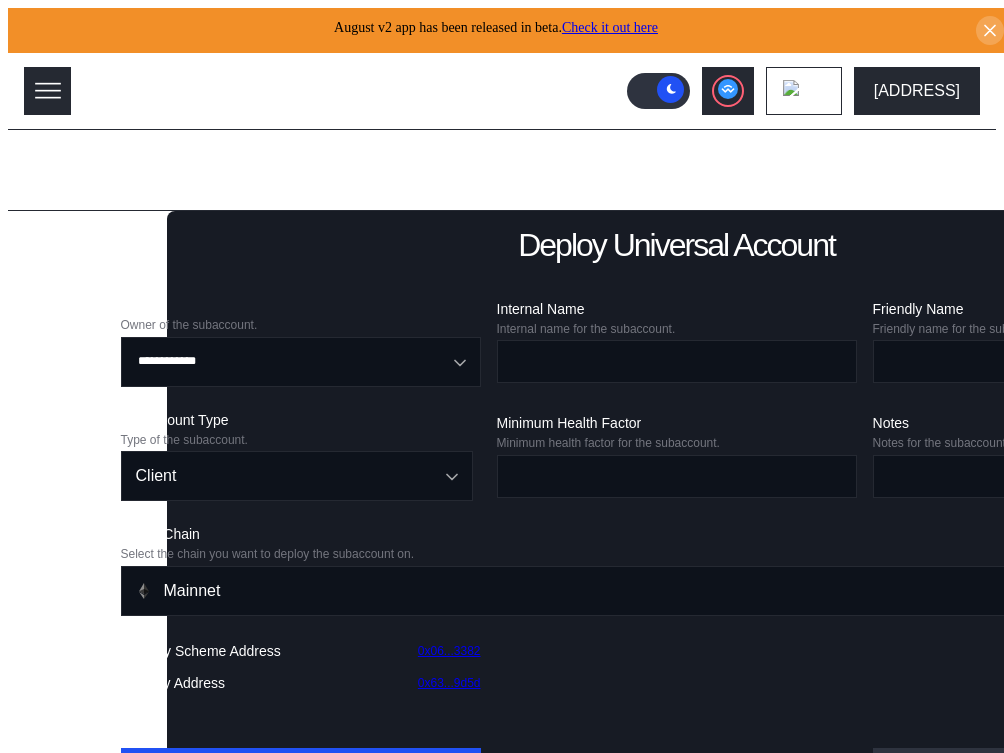 click on "Menu Dashboard Loan Book Permissions History Discount Factors Admin Automations 0X41...41F4 Light Mode" at bounding box center (502, 1110) 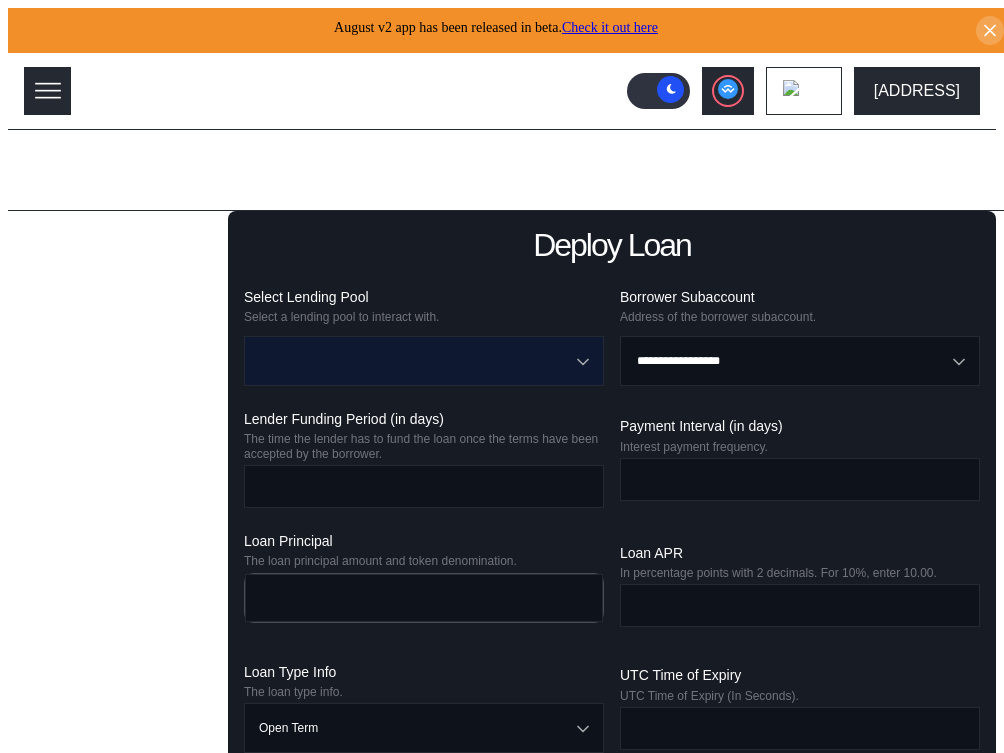 click at bounding box center [413, 361] 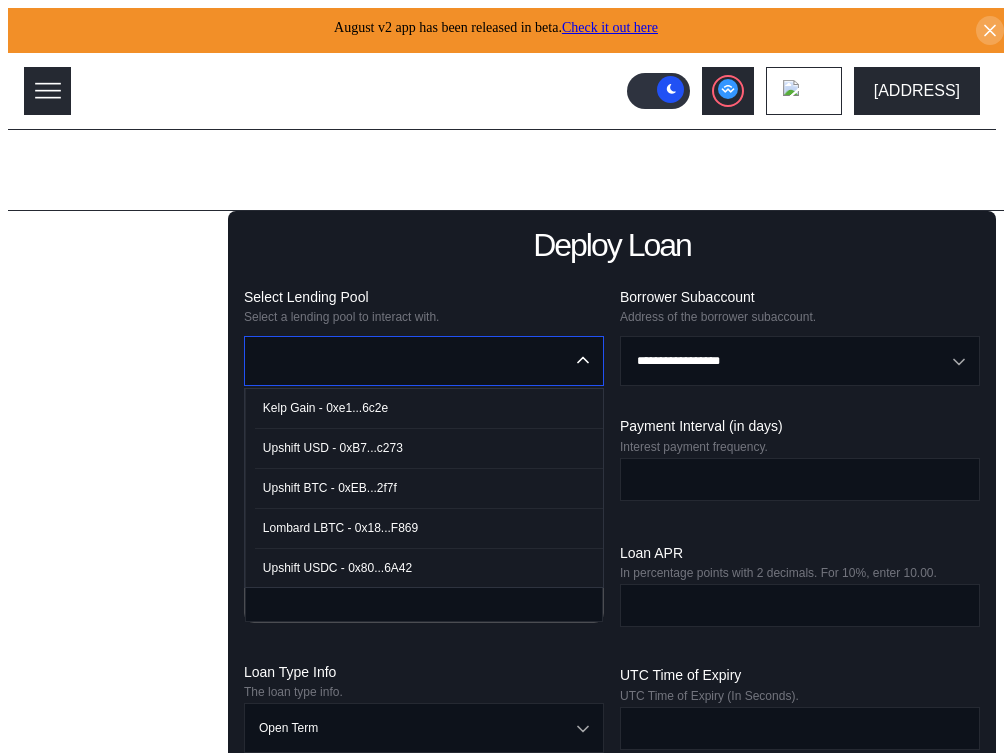 scroll, scrollTop: 122, scrollLeft: 0, axis: vertical 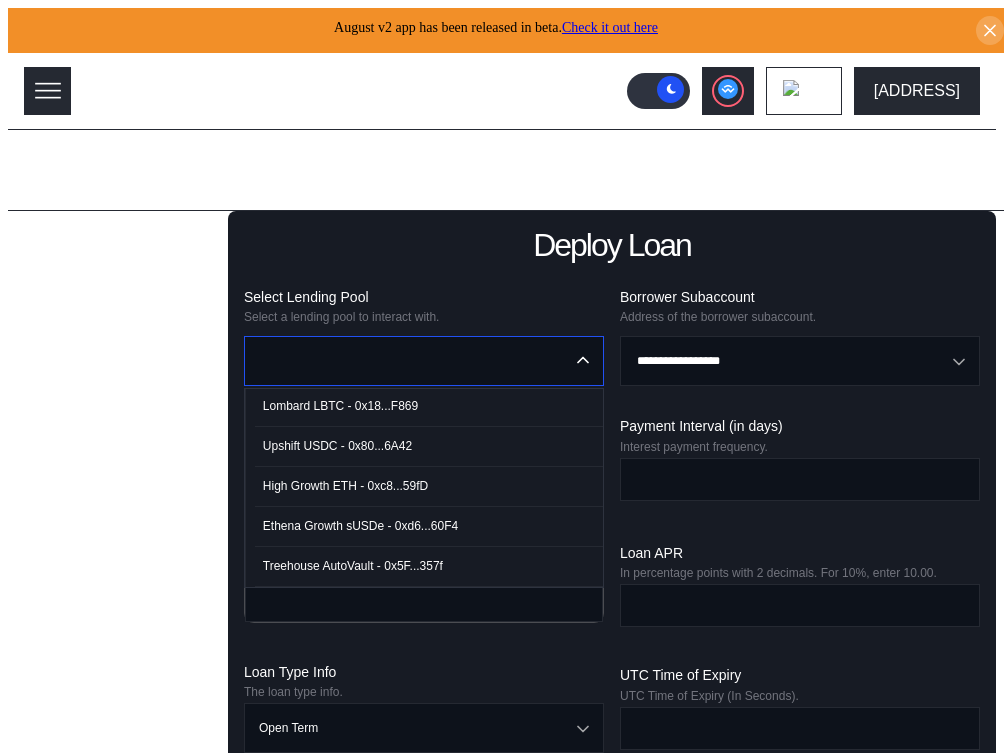click on "High Growth ETH - 0xc8...59fD" at bounding box center (345, 486) 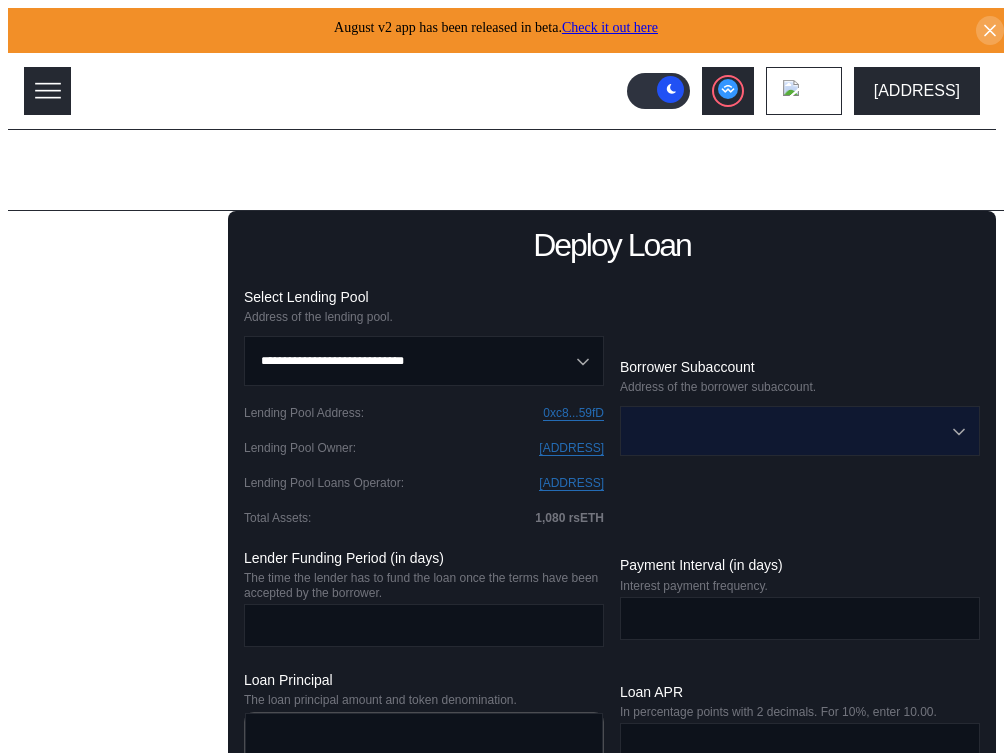 click at bounding box center (789, 431) 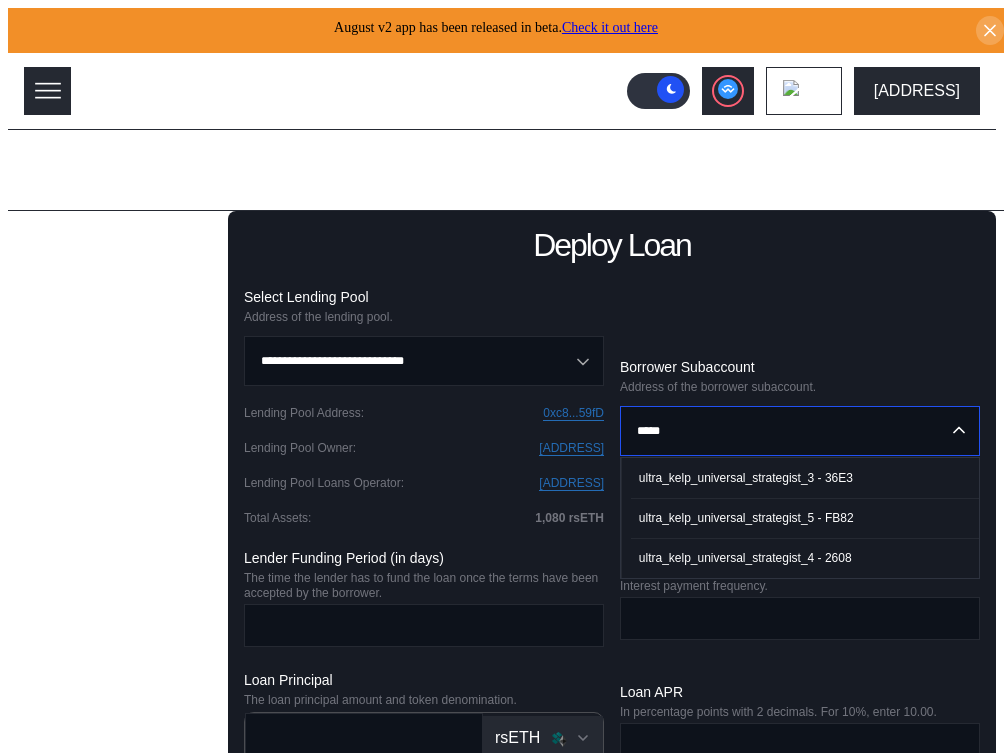 click on "ultra_kelp_universal_strategist_3 - 36E3" at bounding box center [746, 478] 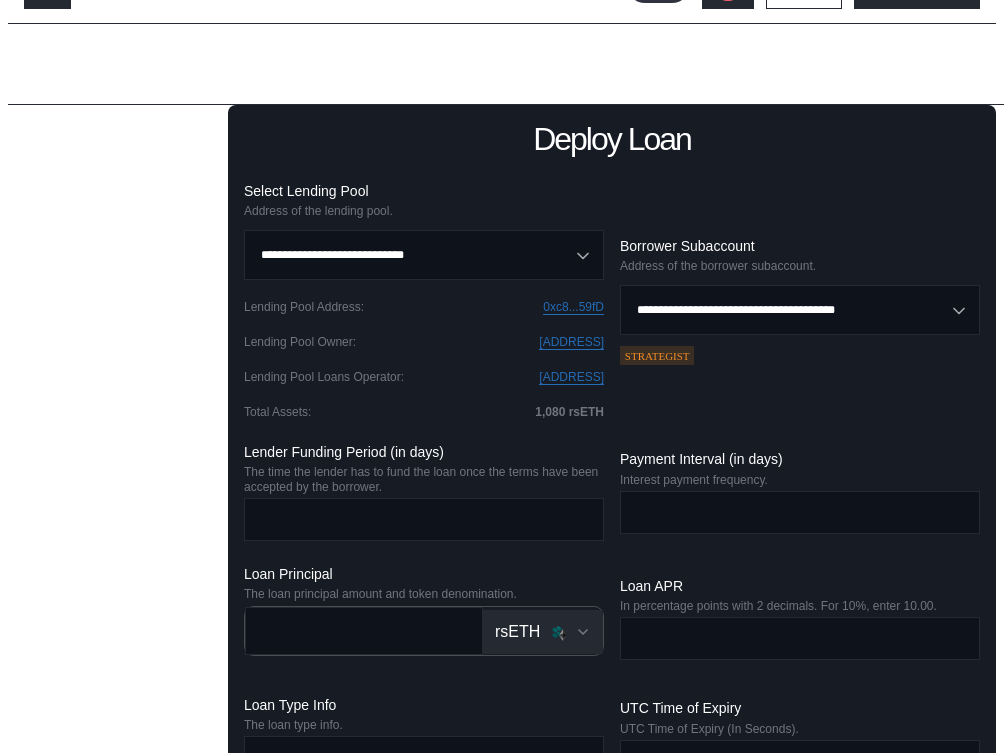 scroll, scrollTop: 194, scrollLeft: 0, axis: vertical 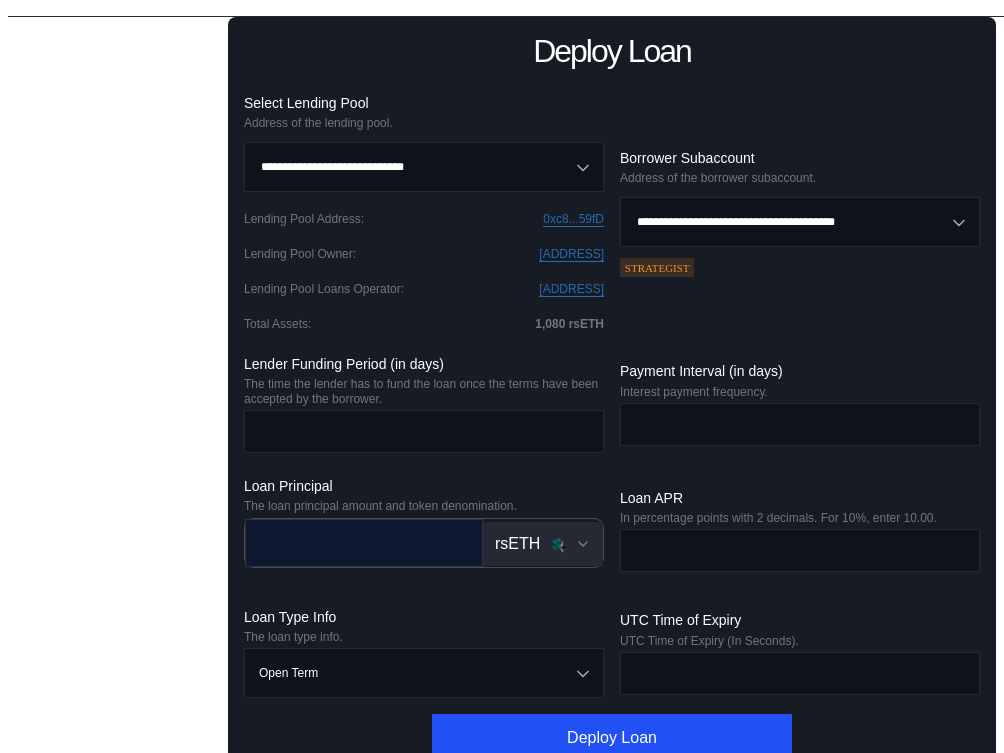click at bounding box center [349, 542] 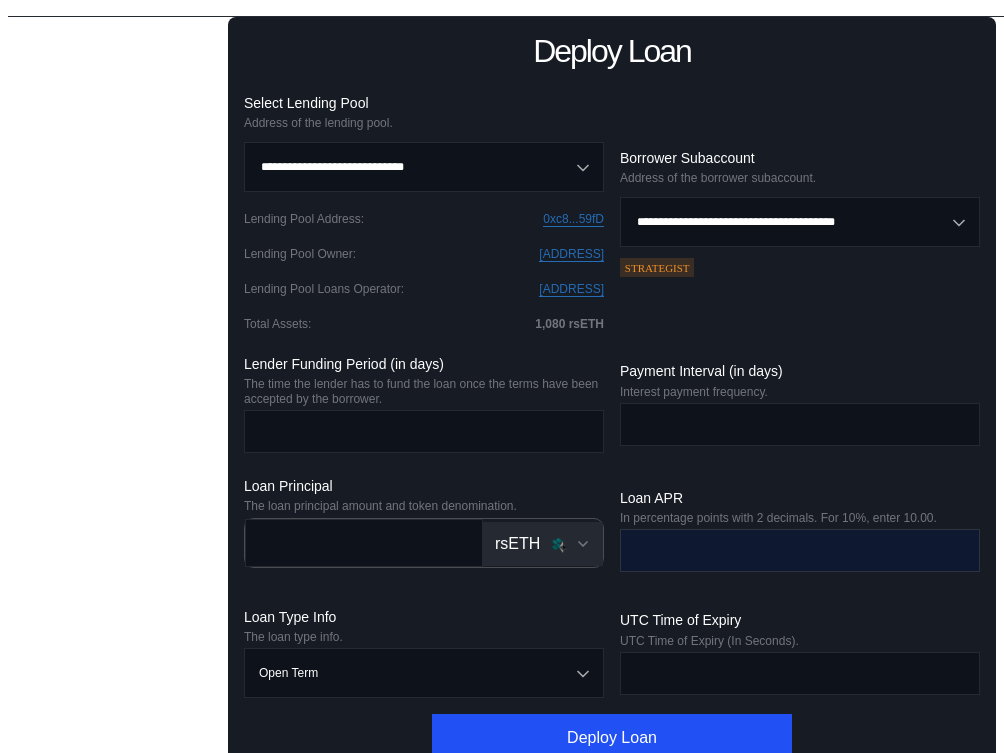 type on "***" 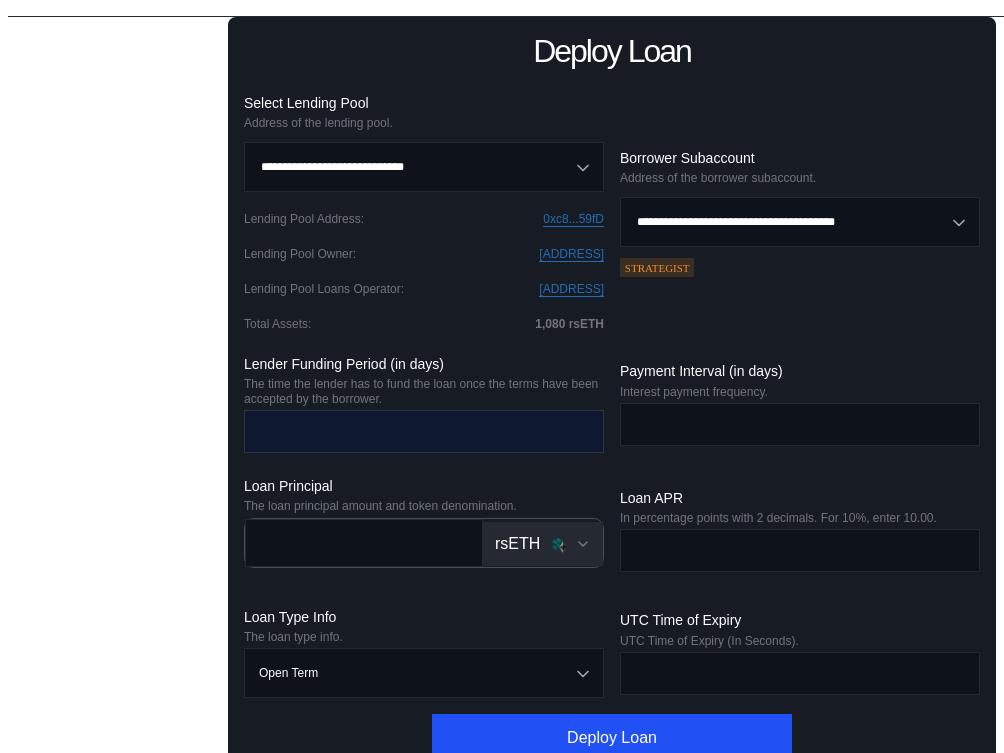 type on "****" 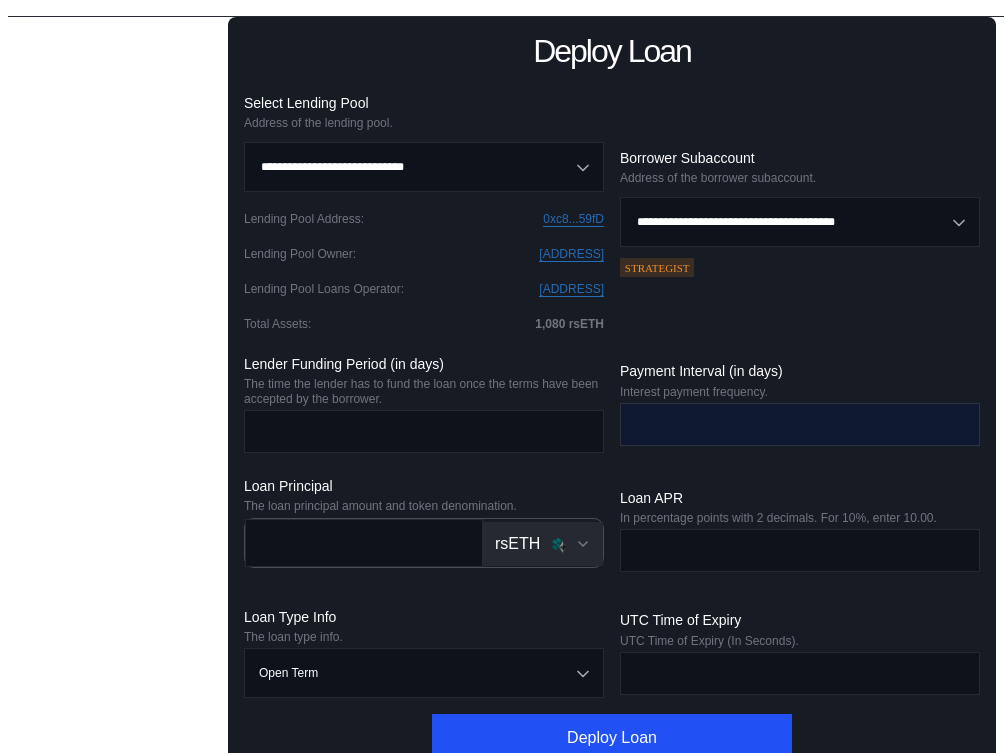 type on "*" 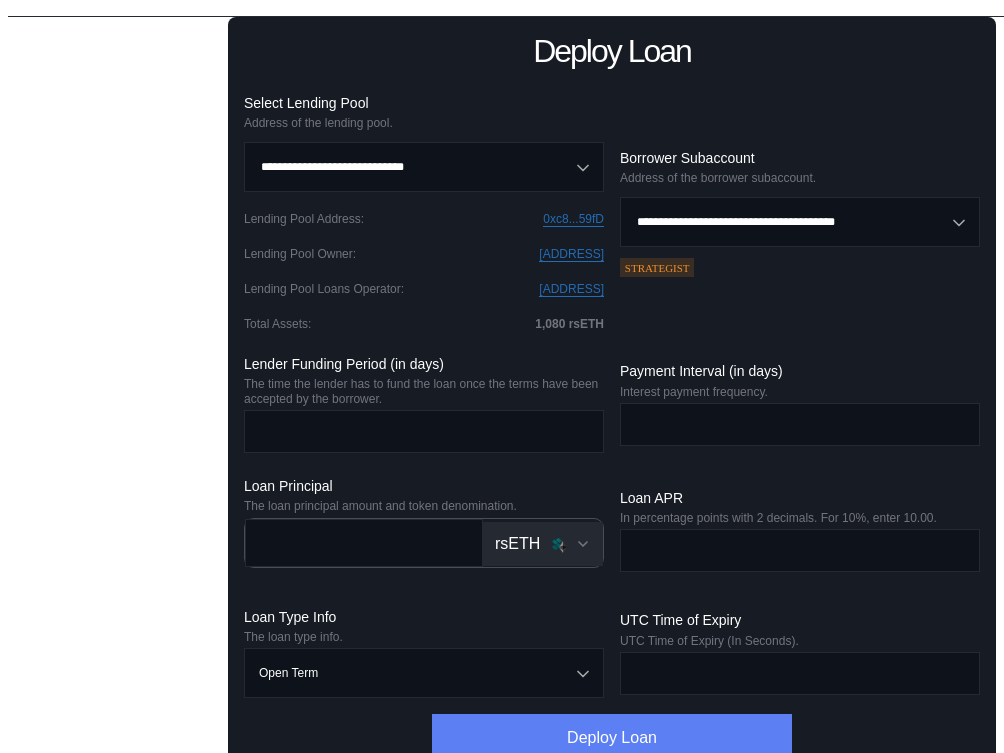 type on "*" 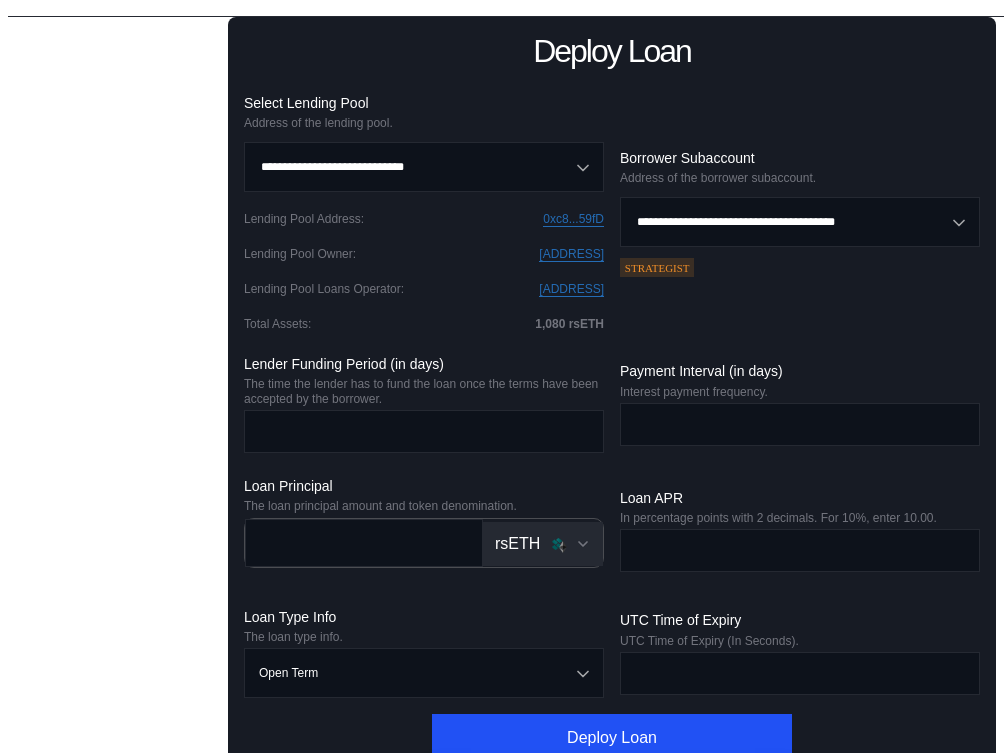 click on "Fund Loan" at bounding box center [126, 113] 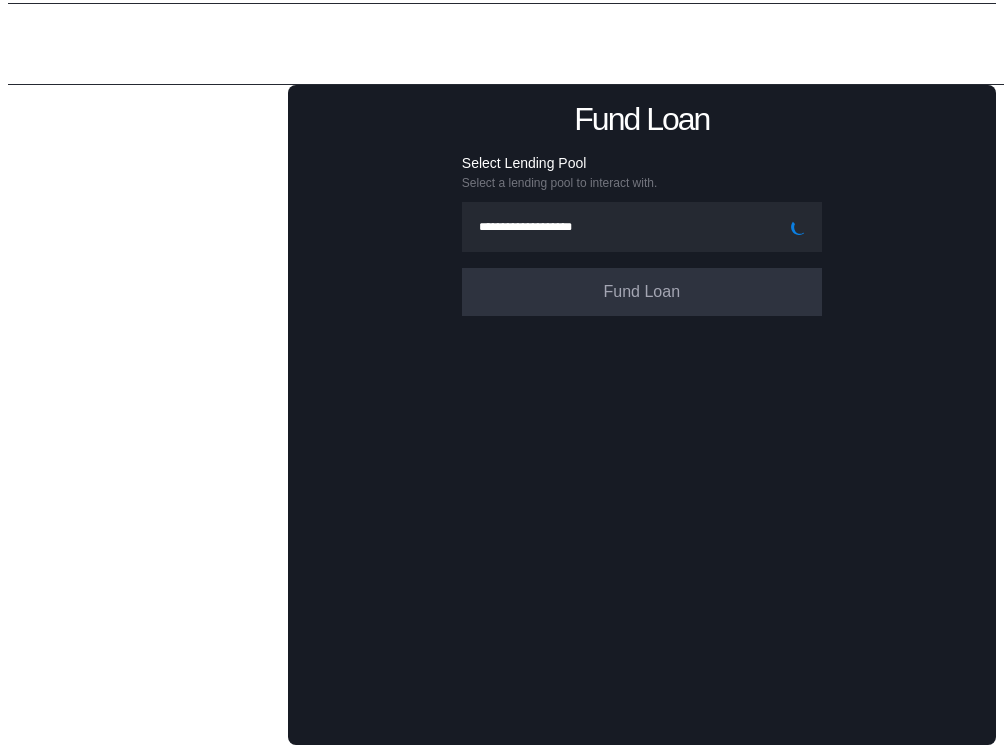 type 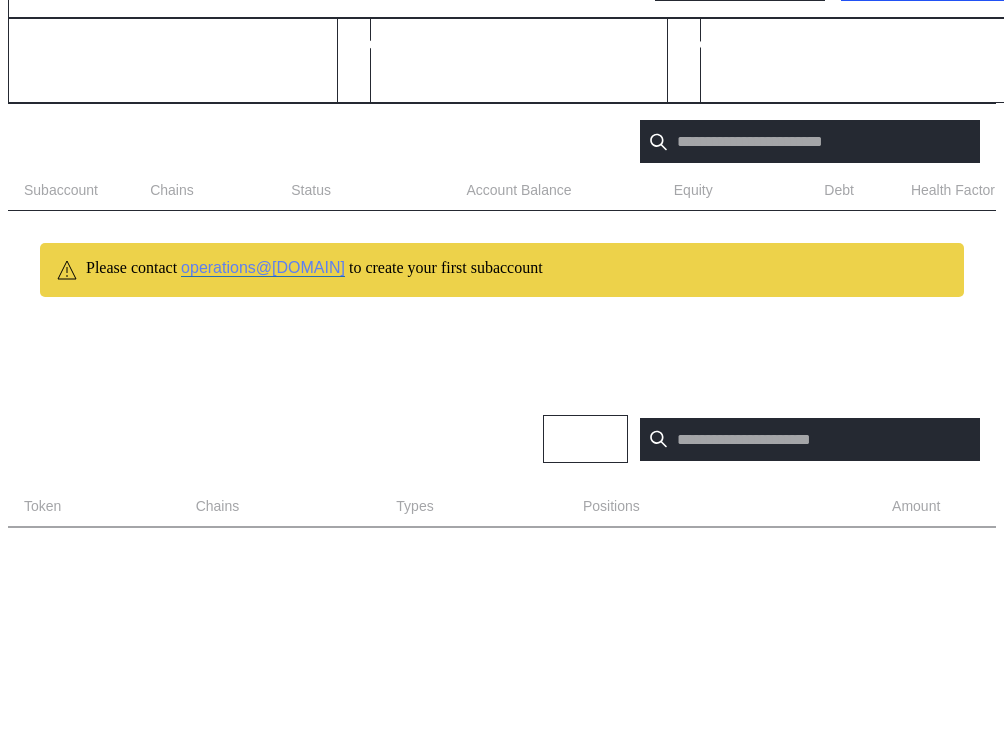 scroll, scrollTop: 0, scrollLeft: 0, axis: both 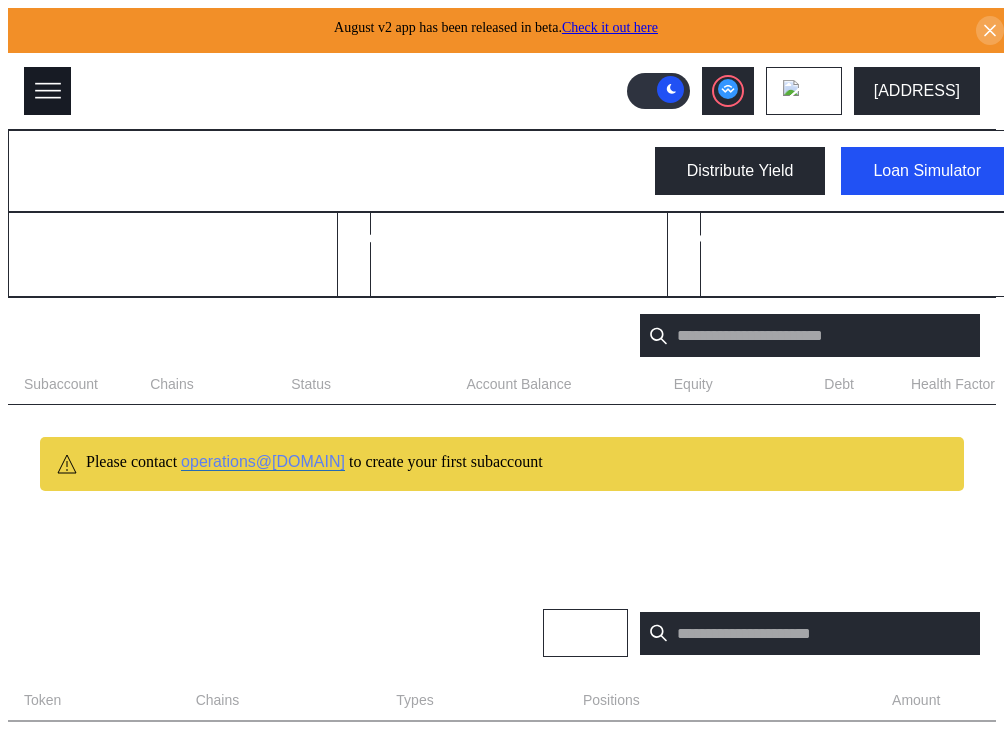 click 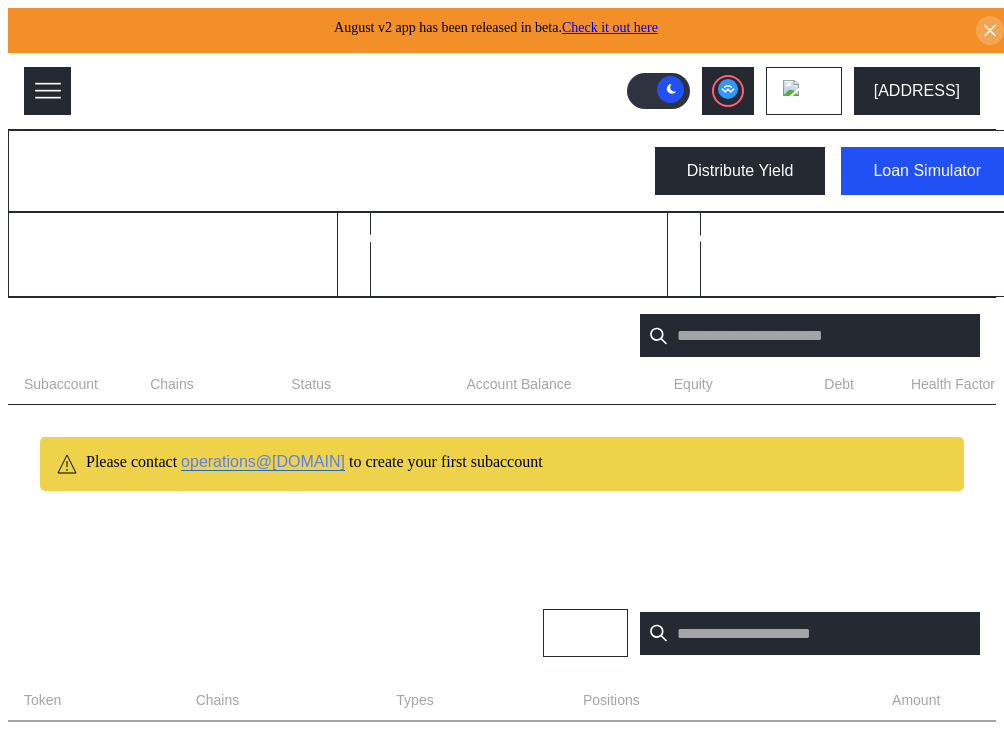 click on "Admin" at bounding box center [209, 1443] 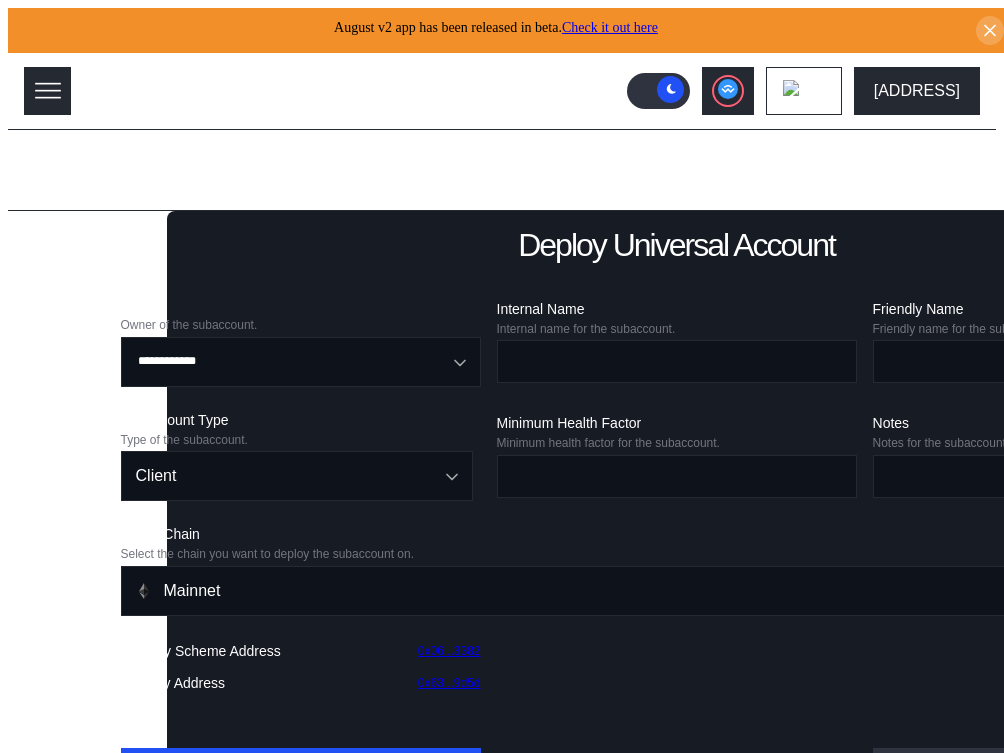click 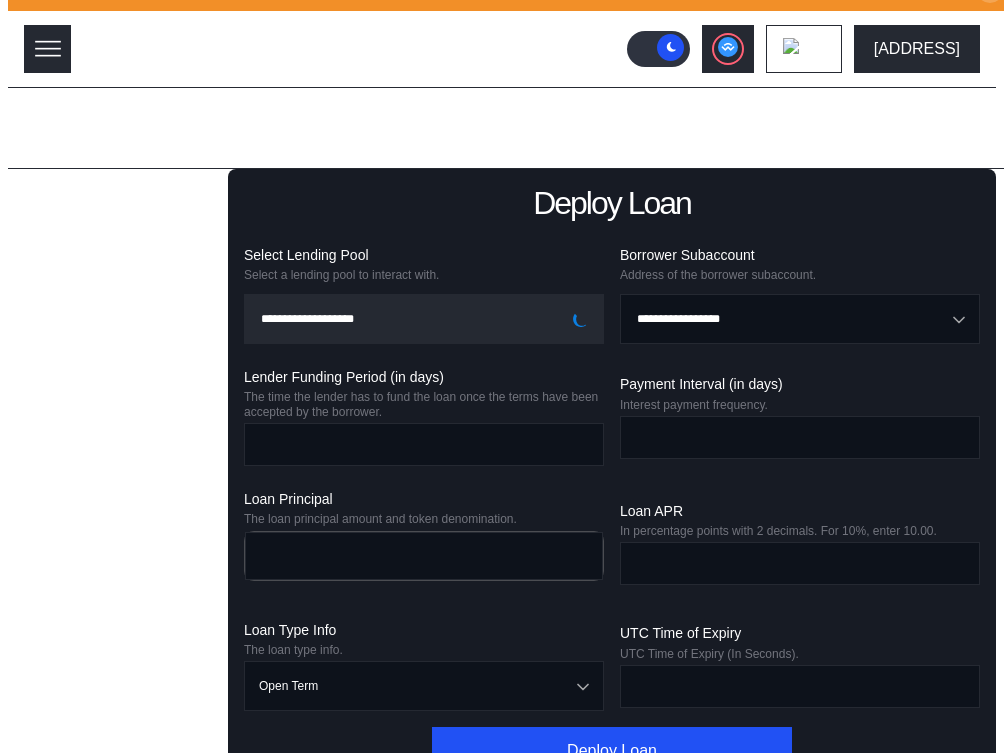 scroll, scrollTop: 53, scrollLeft: 0, axis: vertical 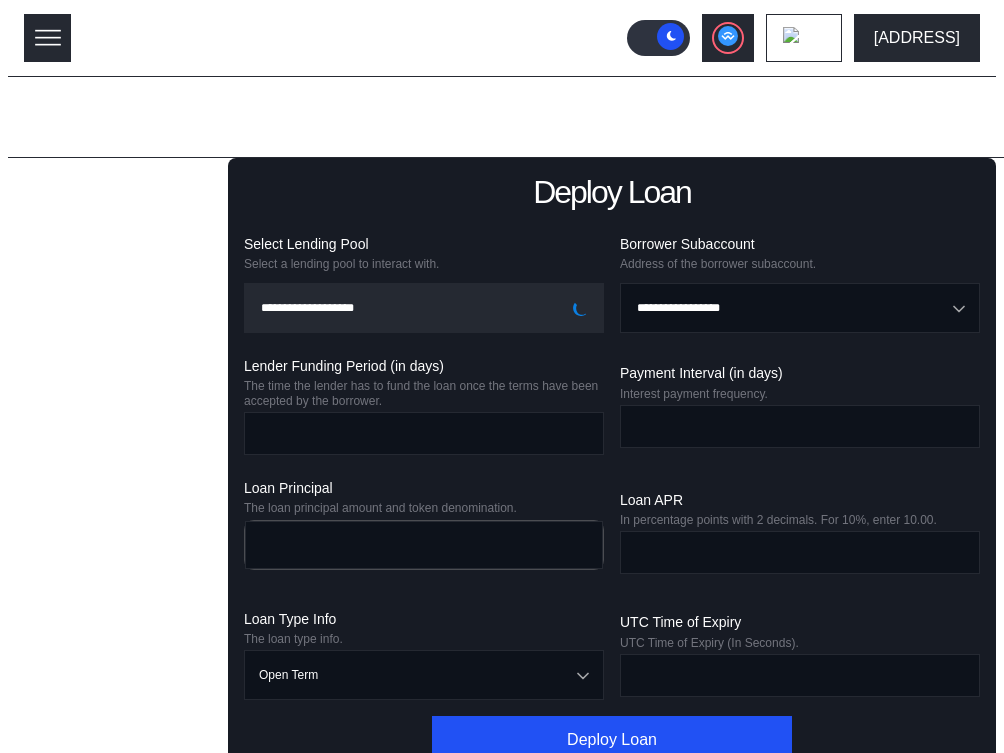 click on "Fund Loan" at bounding box center [126, 254] 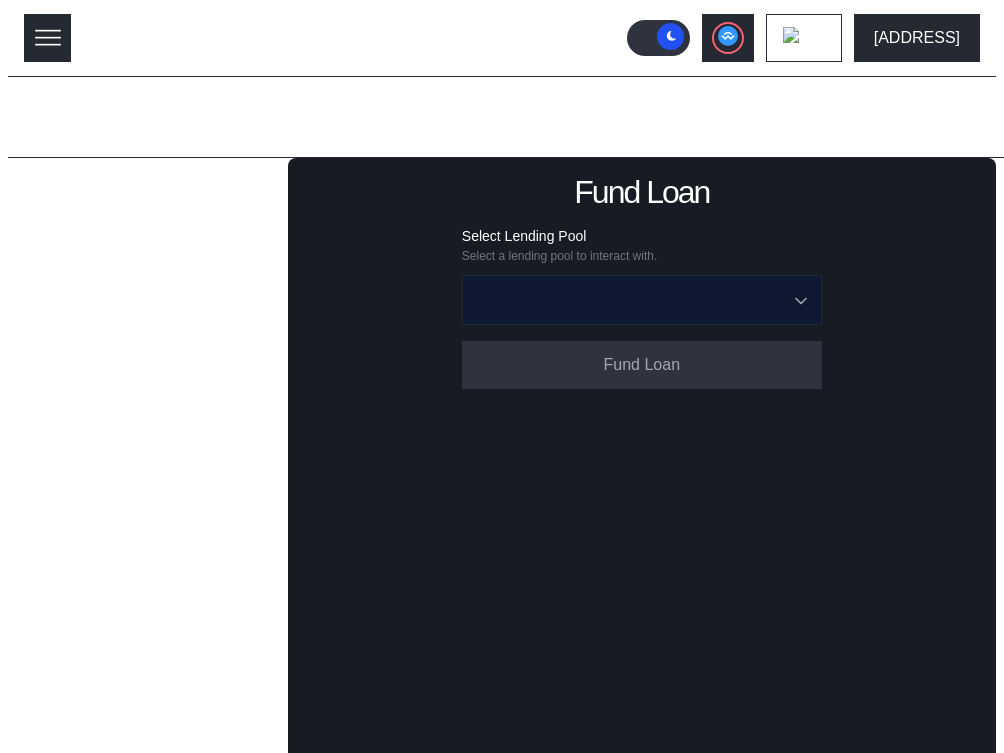 click at bounding box center (631, 300) 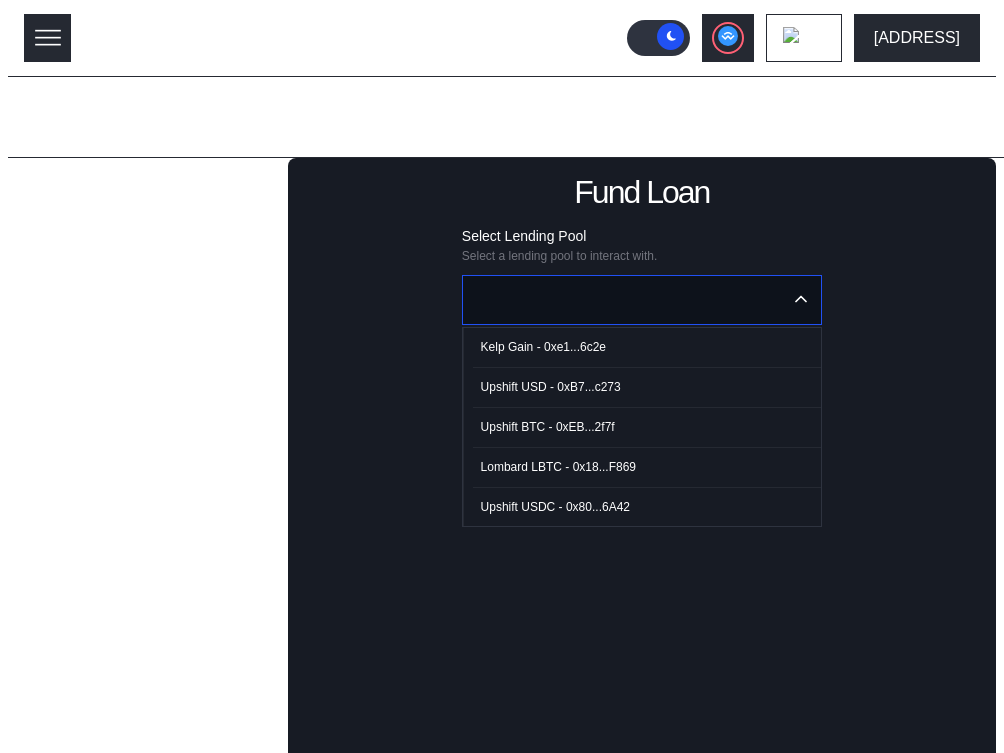 scroll, scrollTop: 122, scrollLeft: 0, axis: vertical 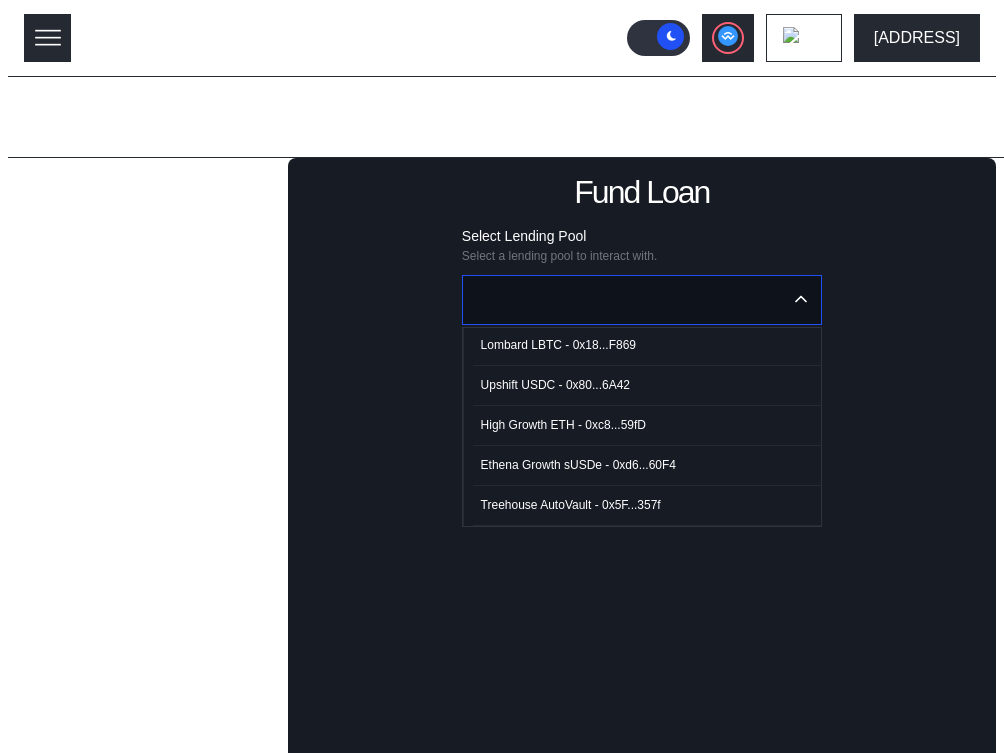 click on "High Growth ETH - 0xc8...59fD" at bounding box center [563, 425] 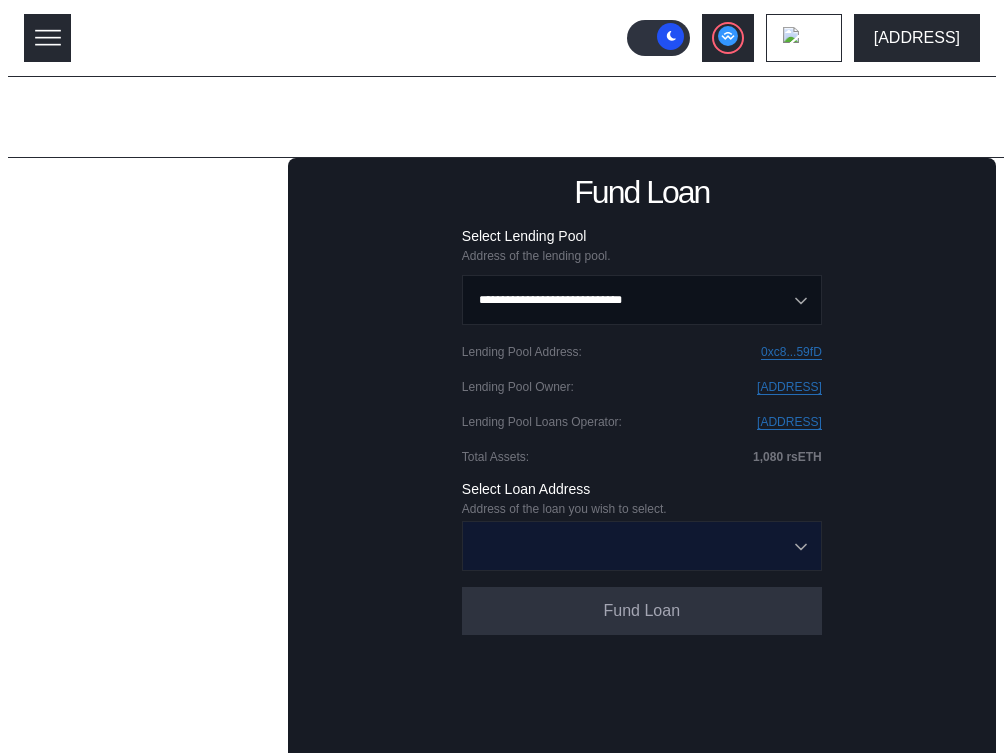 click at bounding box center (631, 546) 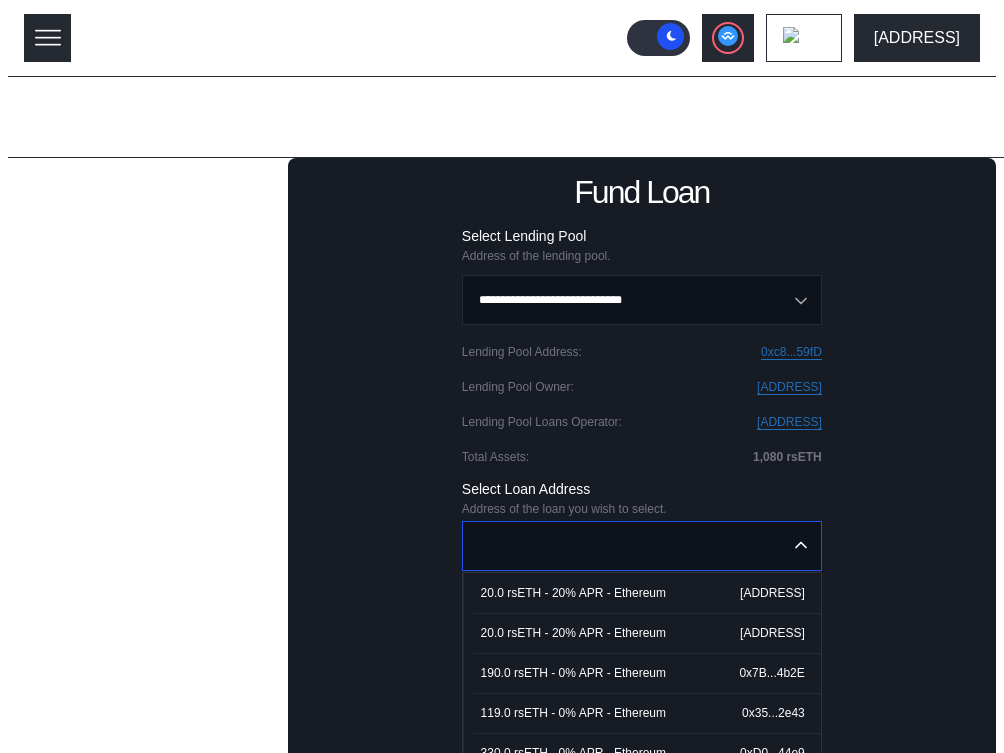 scroll, scrollTop: 42, scrollLeft: 0, axis: vertical 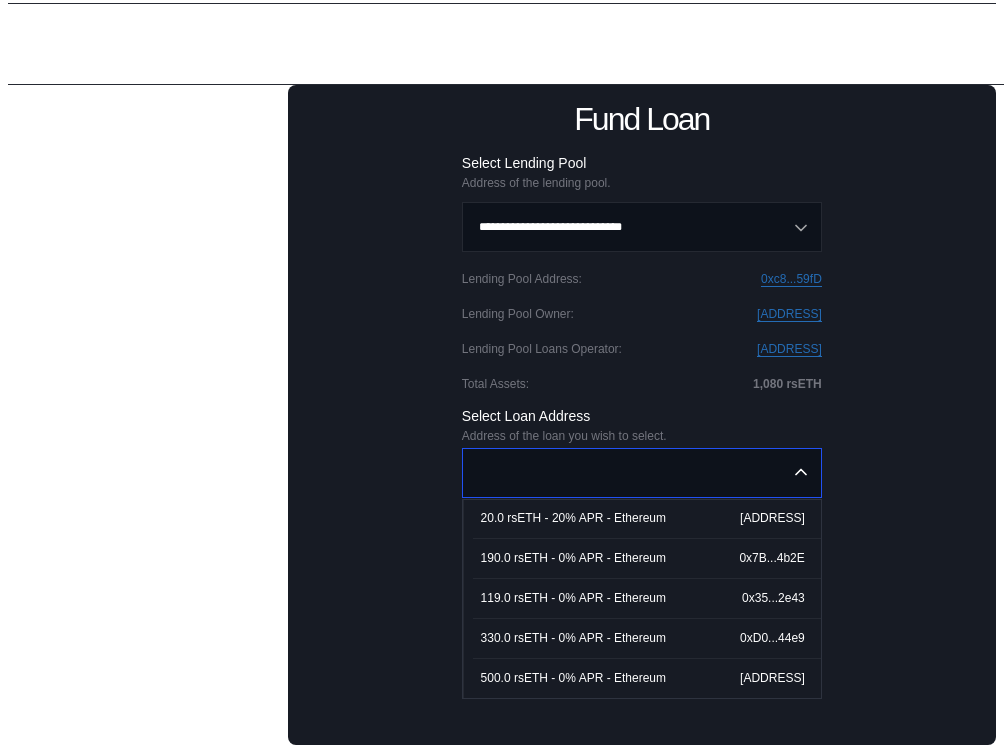 click on "500.0 rsETH - 0% APR - Ethereum" at bounding box center (573, 678) 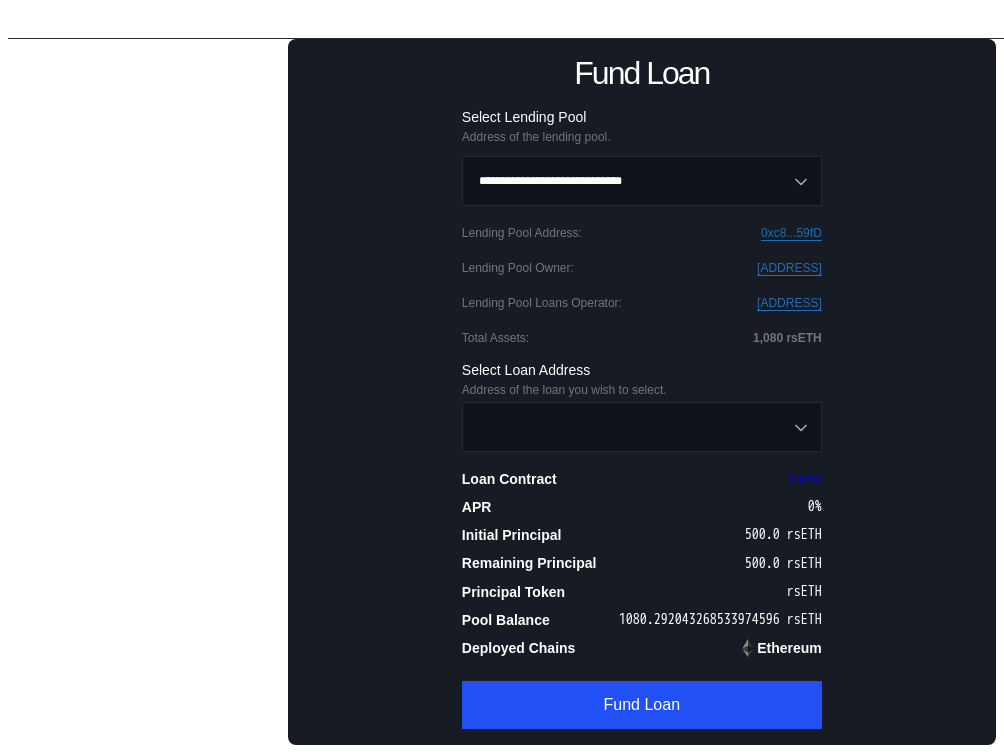 type on "**********" 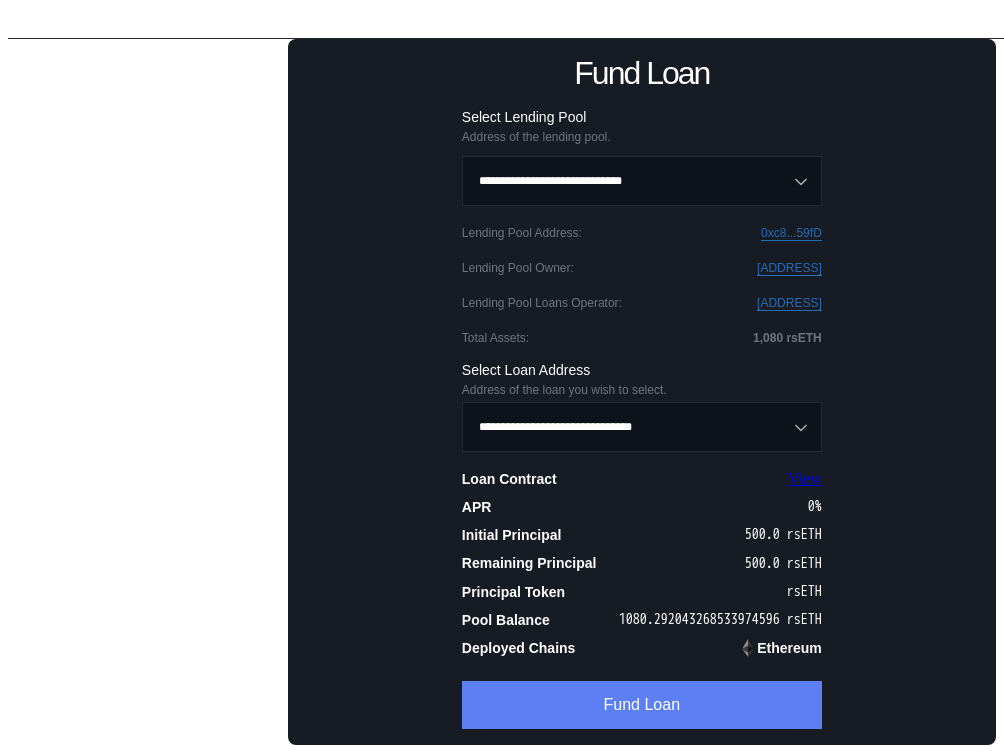 click on "Fund Loan" at bounding box center [642, 705] 